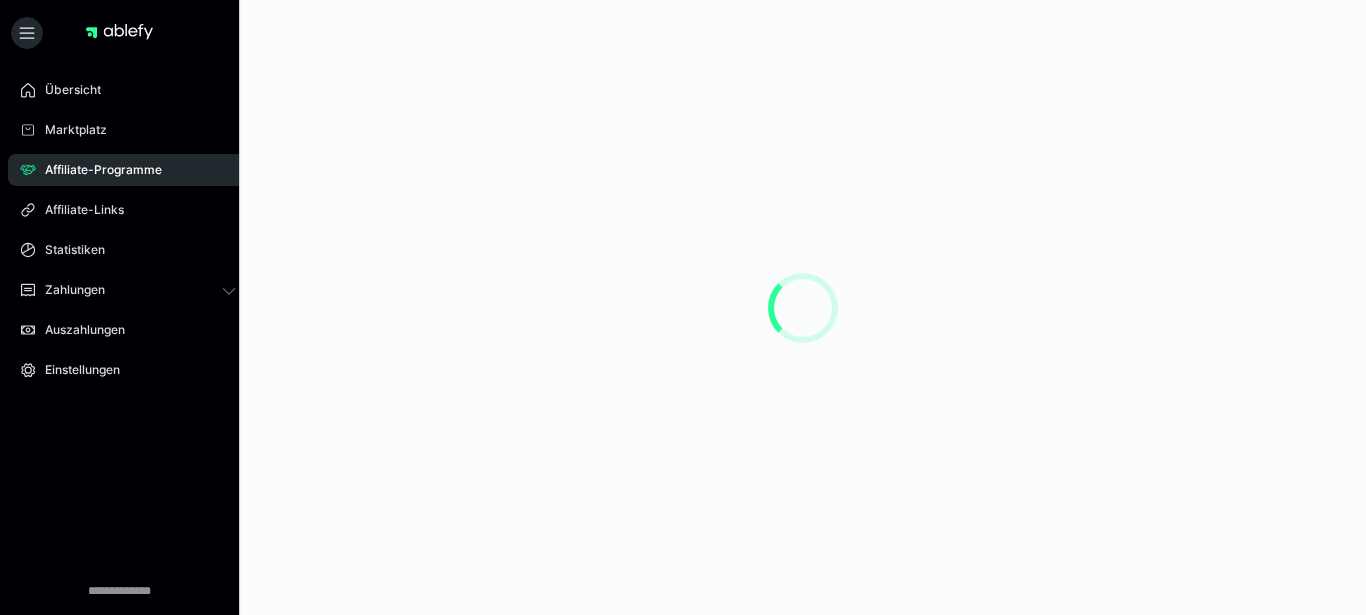 scroll, scrollTop: 0, scrollLeft: 0, axis: both 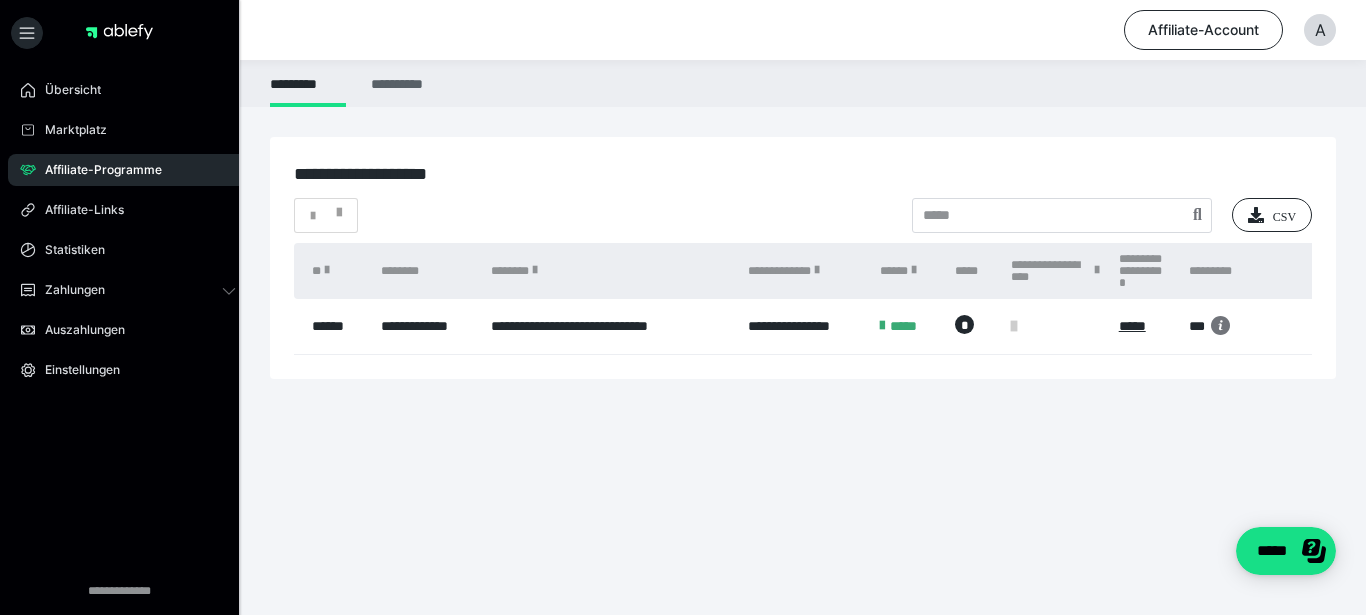 click on "**********" at bounding box center [400, 83] 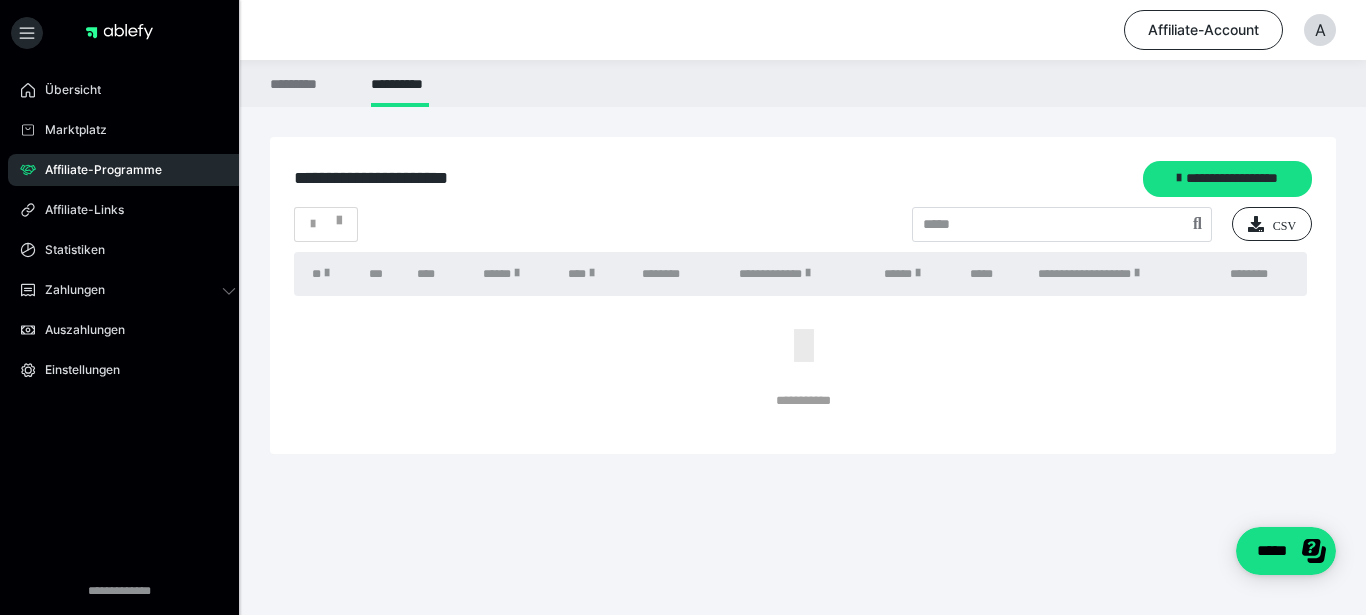 click on "Affiliate-Programme" at bounding box center [96, 170] 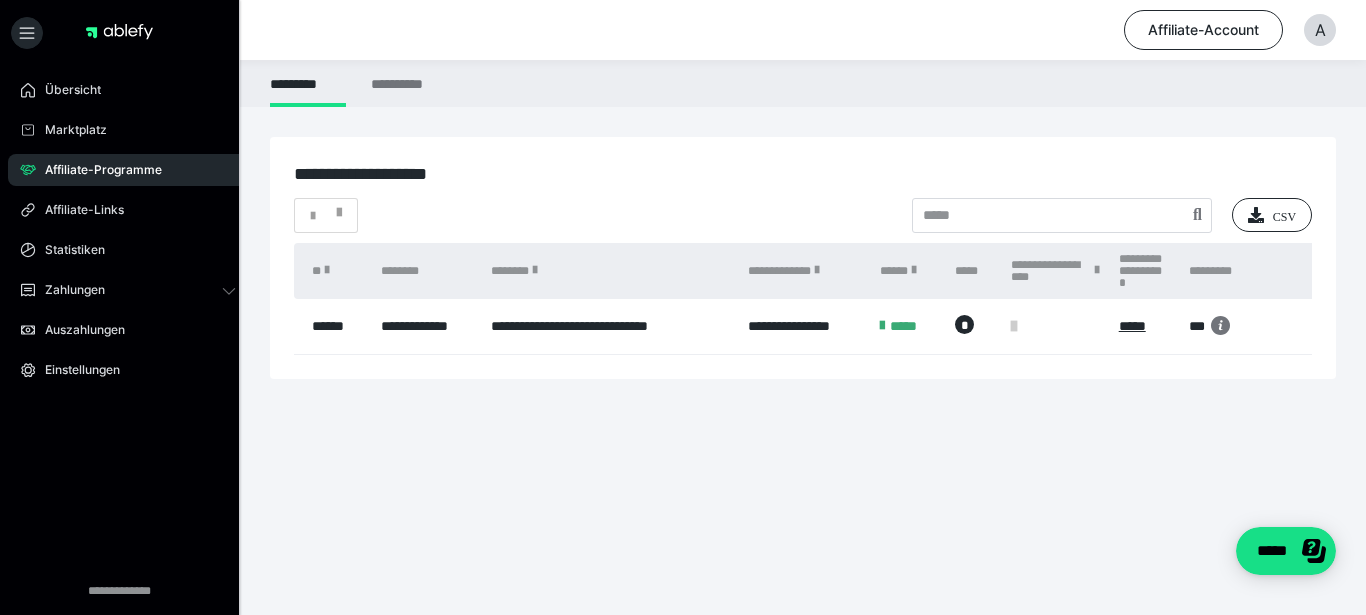 click on "**********" at bounding box center [610, 326] 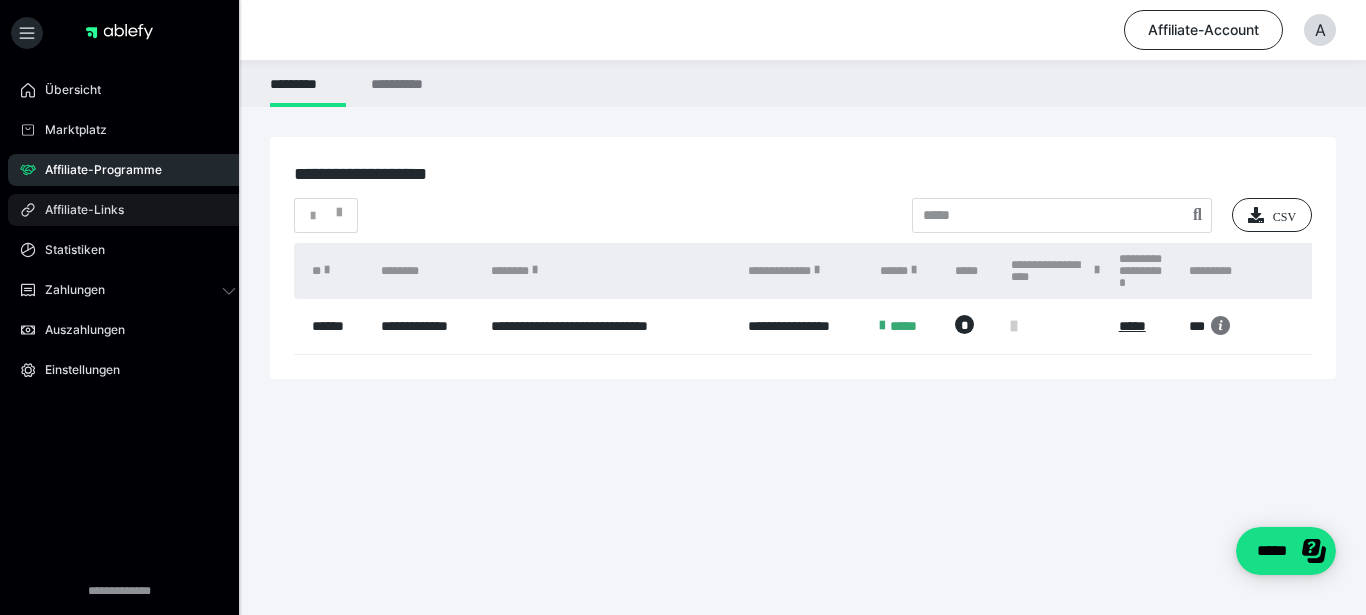 click on "Affiliate-Links" at bounding box center (77, 210) 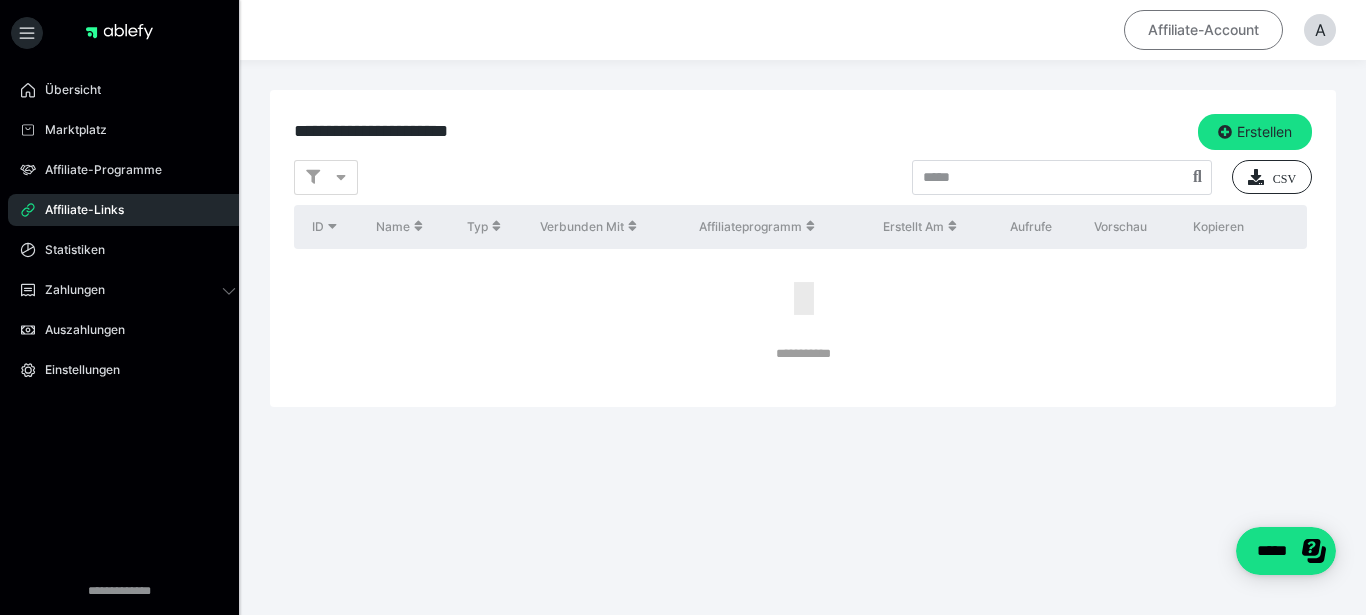 click on "Affiliate-Account" at bounding box center [1203, 30] 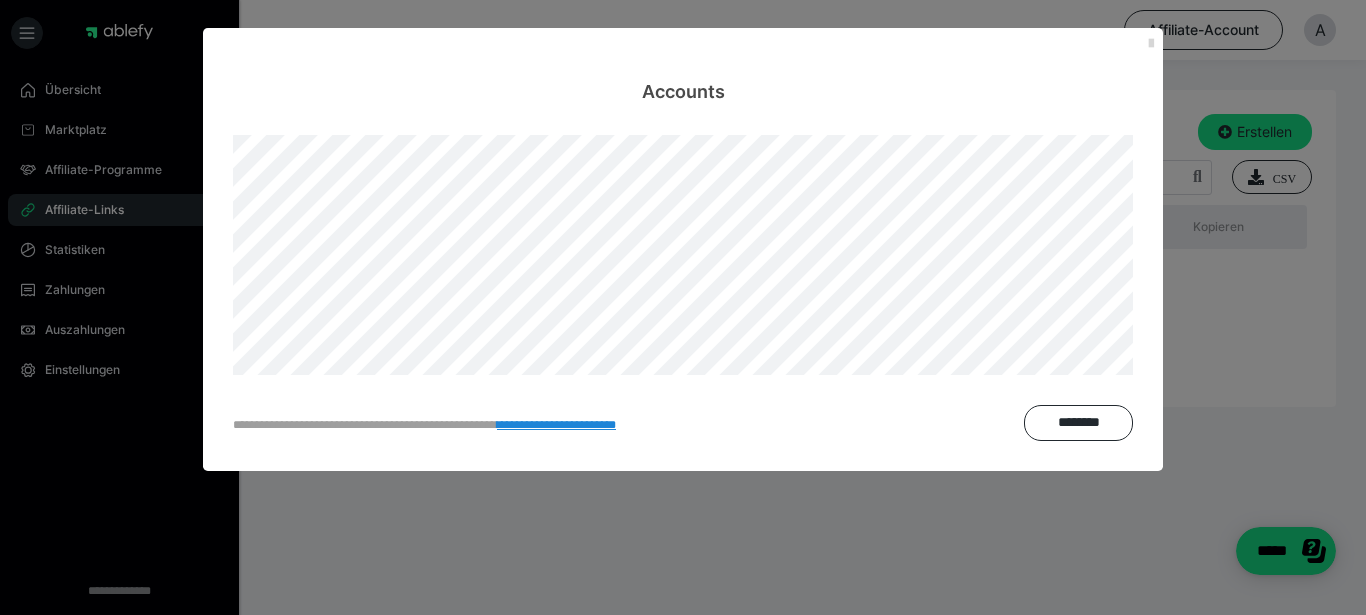 click at bounding box center [1151, 44] 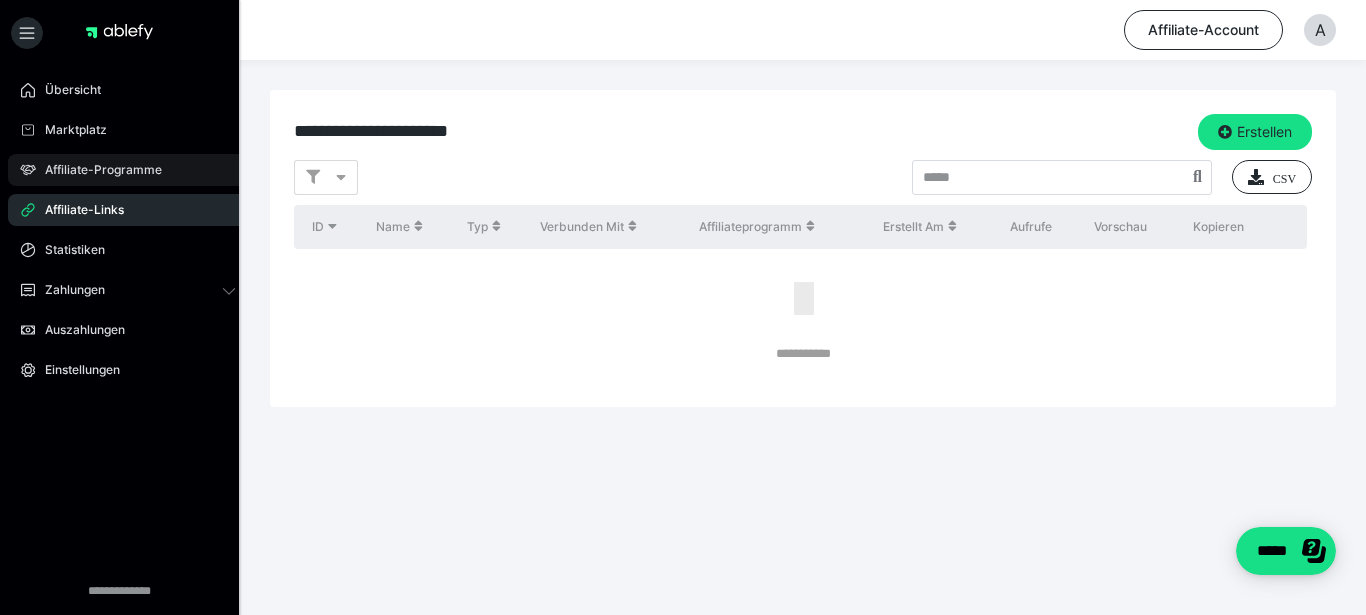 click on "Affiliate-Programme" at bounding box center (96, 170) 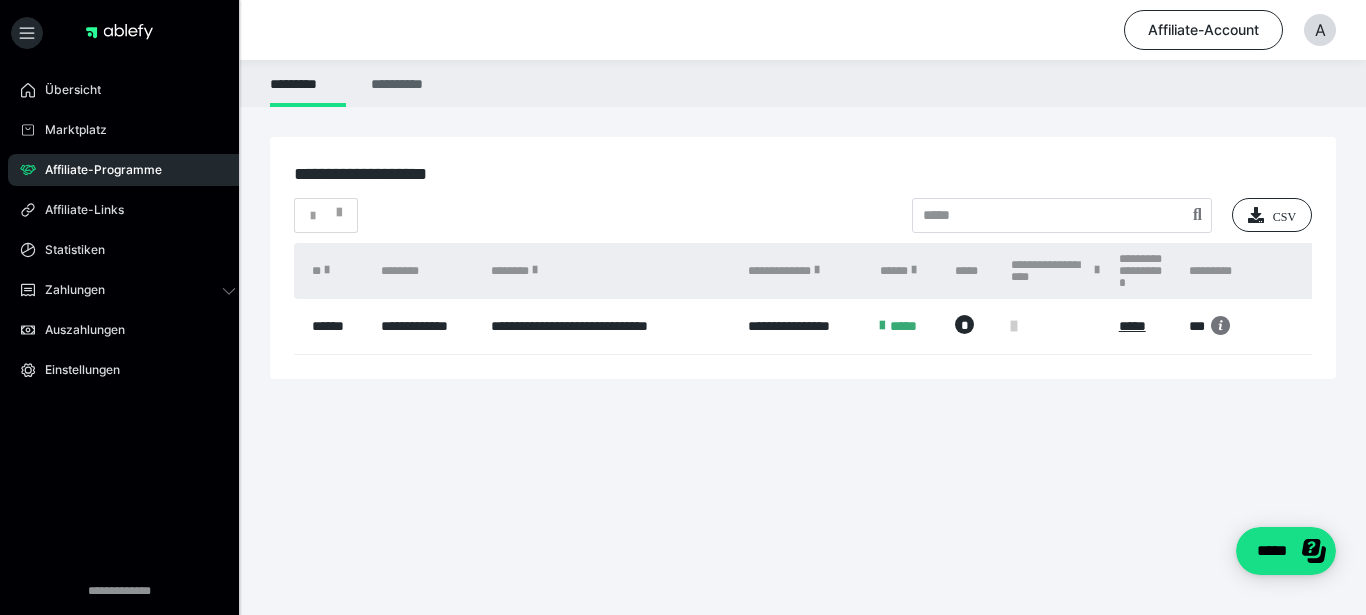 click on "**********" at bounding box center (400, 83) 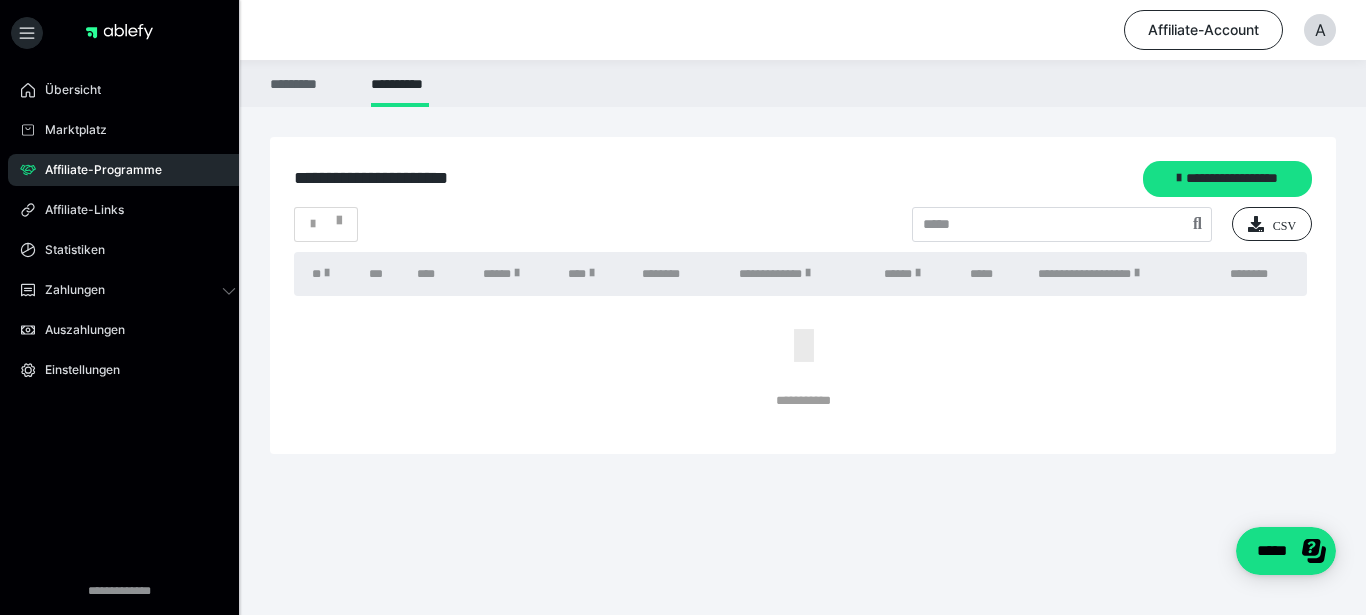 click on "*********" at bounding box center (308, 83) 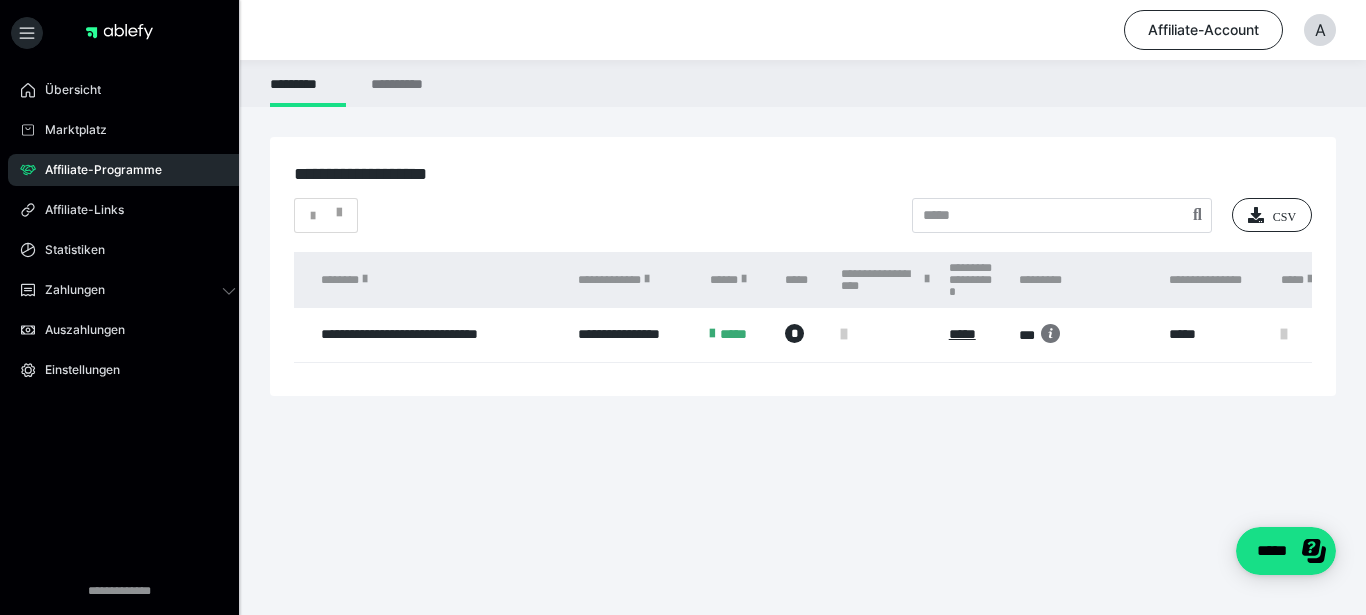 scroll, scrollTop: 0, scrollLeft: 218, axis: horizontal 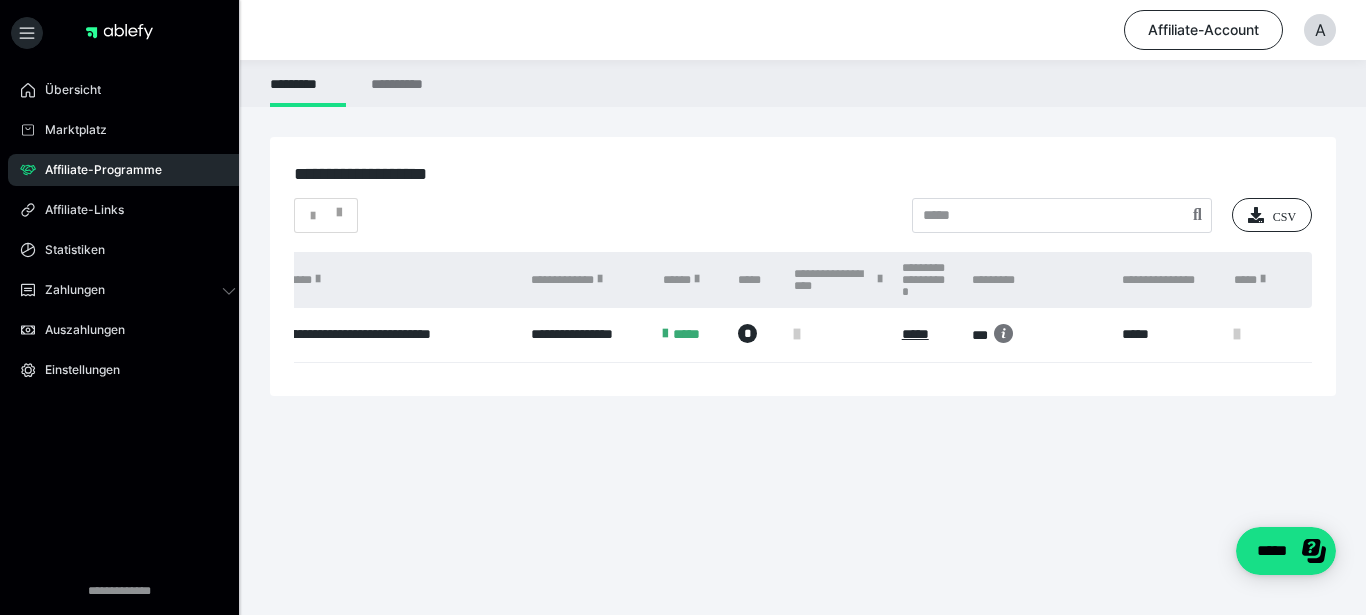click on "**********" at bounding box center [803, 301] 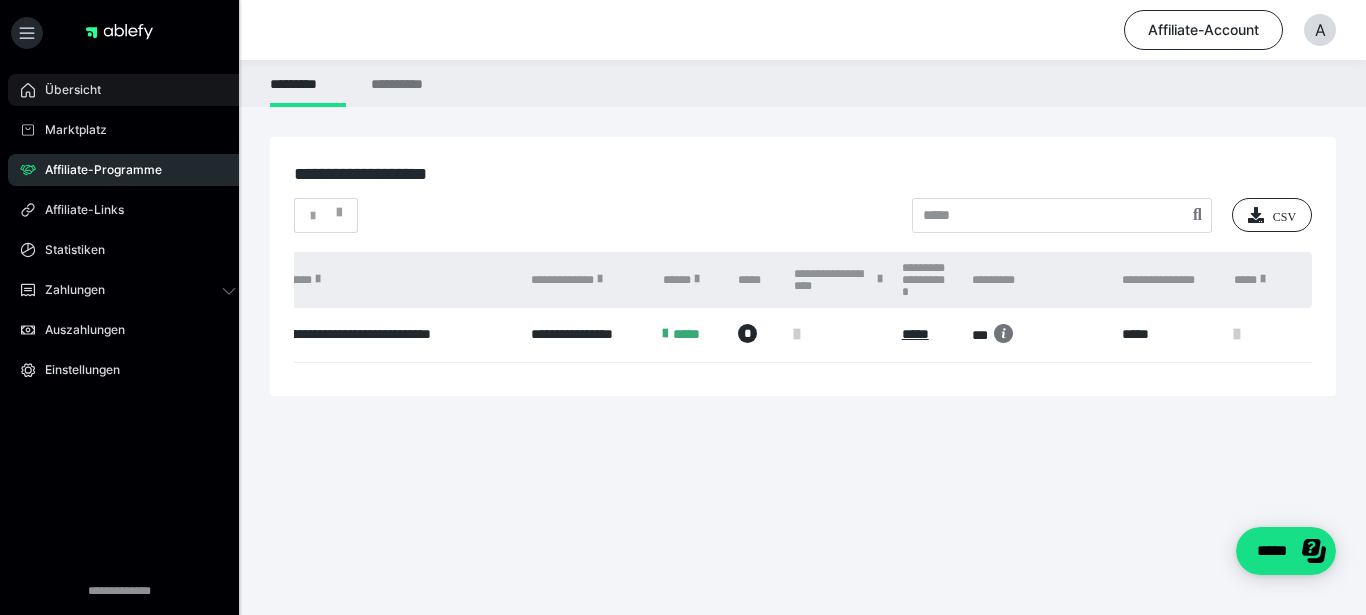 click on "Übersicht" at bounding box center [66, 90] 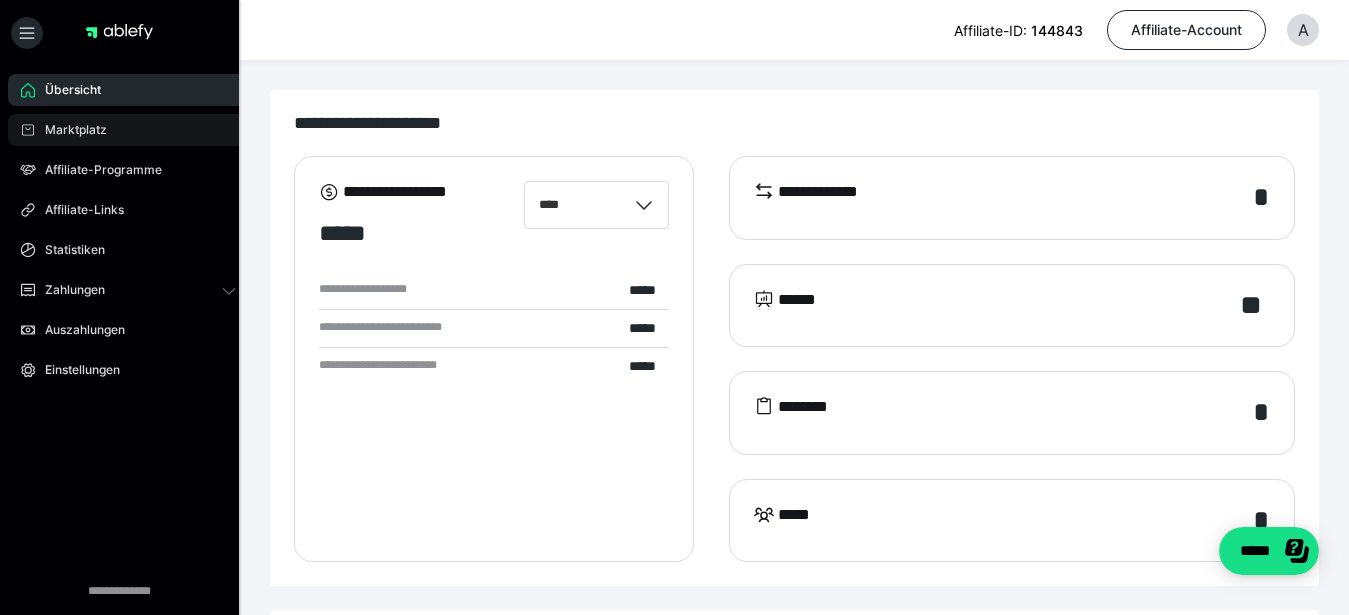 click on "Marktplatz" at bounding box center (69, 130) 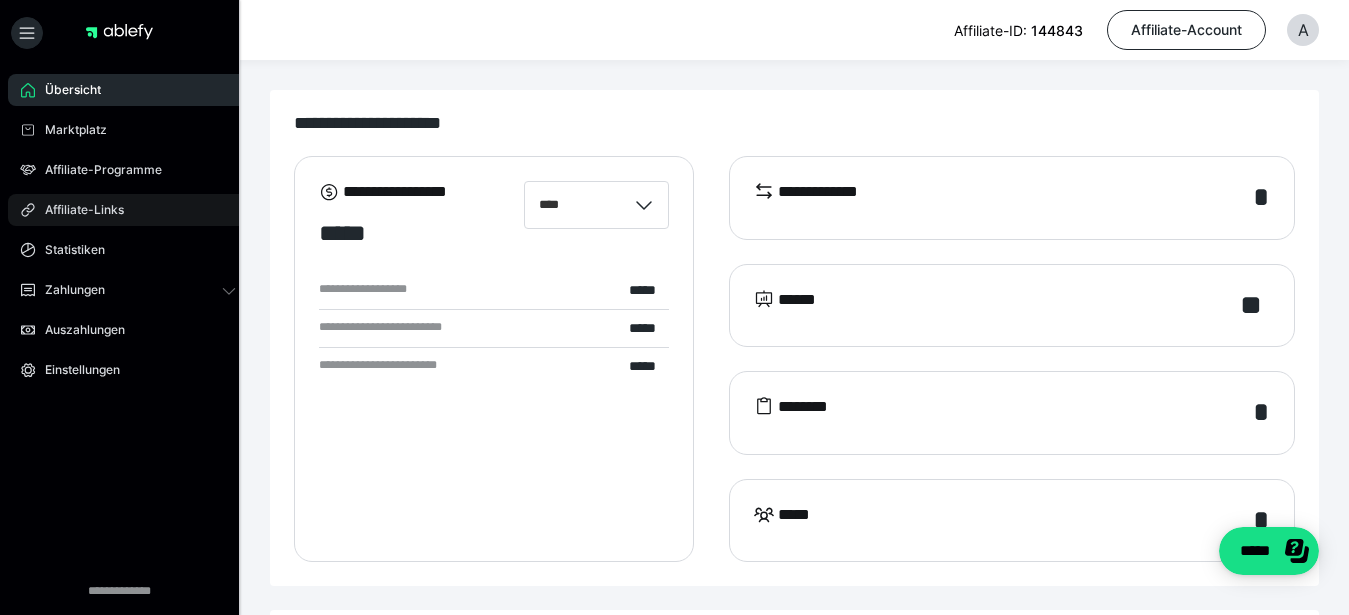 click on "Affiliate-Links" at bounding box center (128, 210) 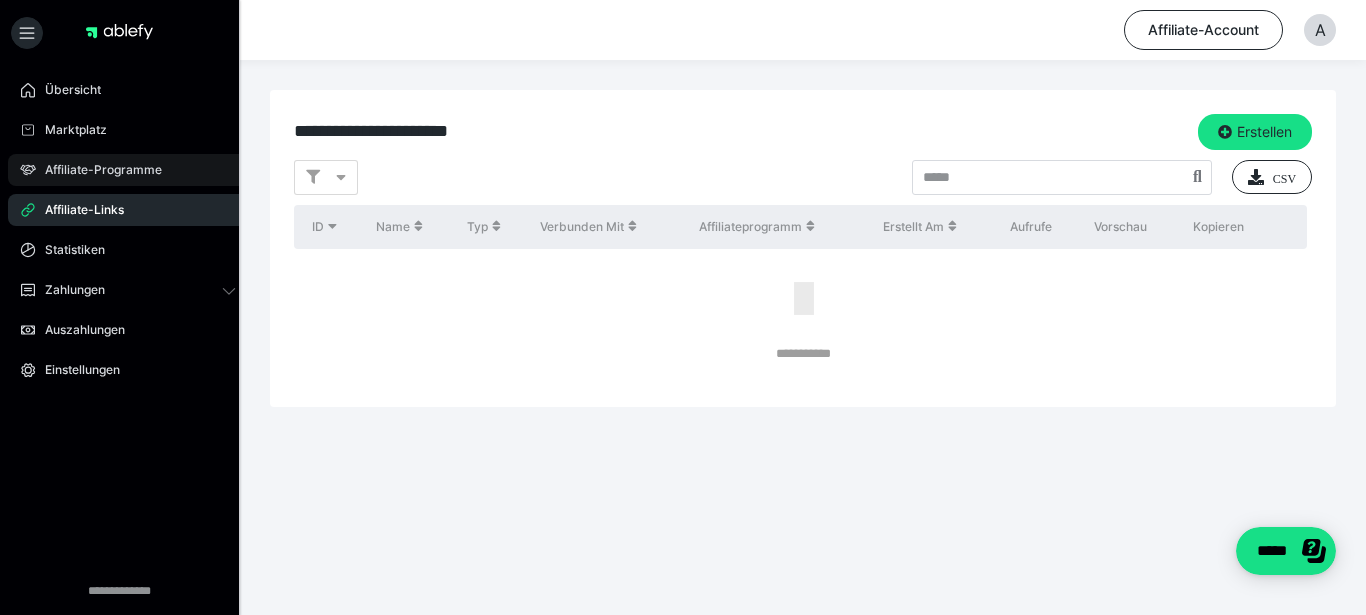 click on "Affiliate-Programme" at bounding box center [96, 170] 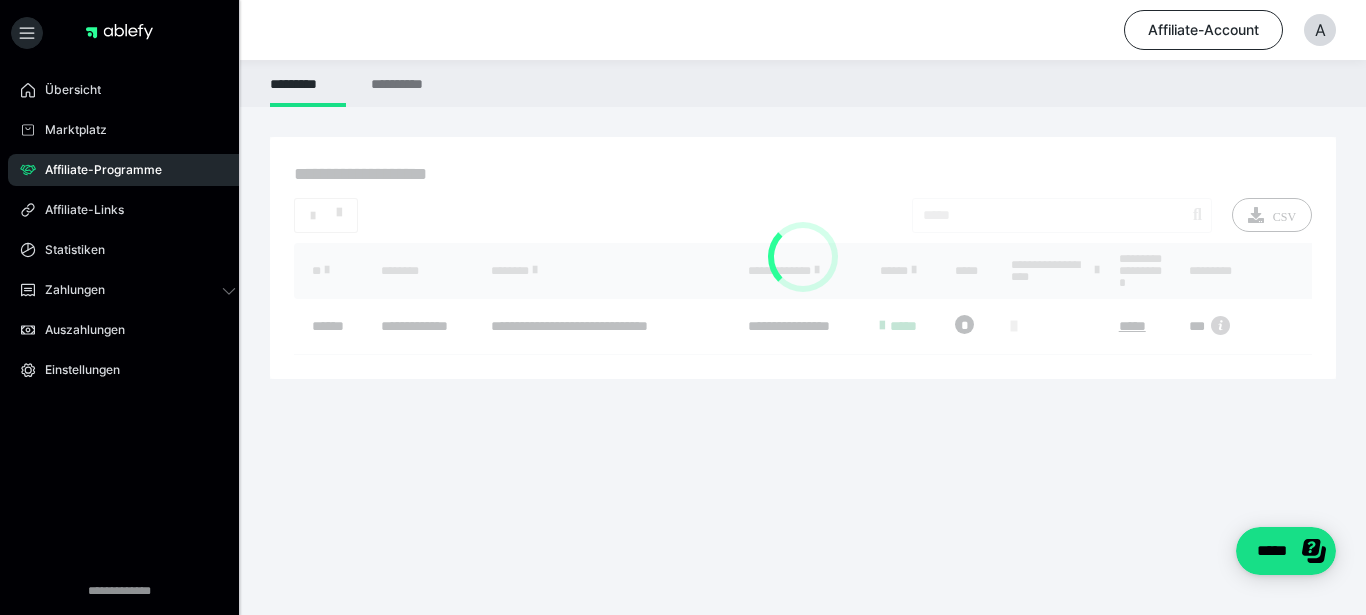 scroll, scrollTop: 0, scrollLeft: 218, axis: horizontal 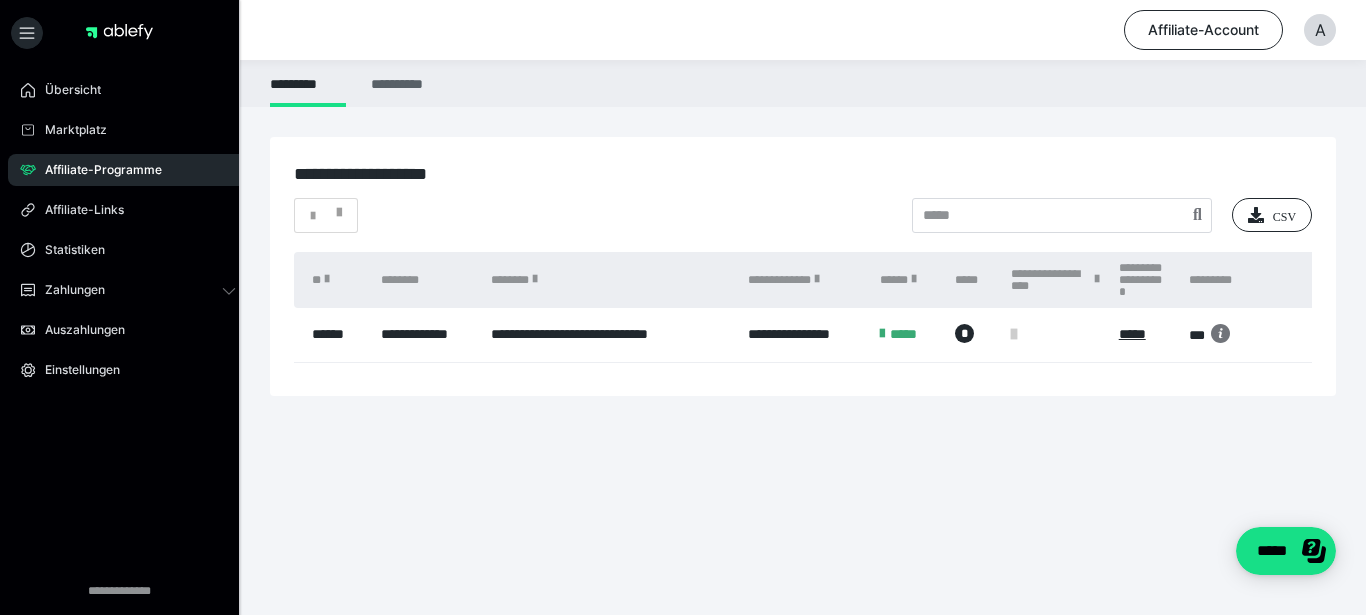 click on "**********" at bounding box center [400, 83] 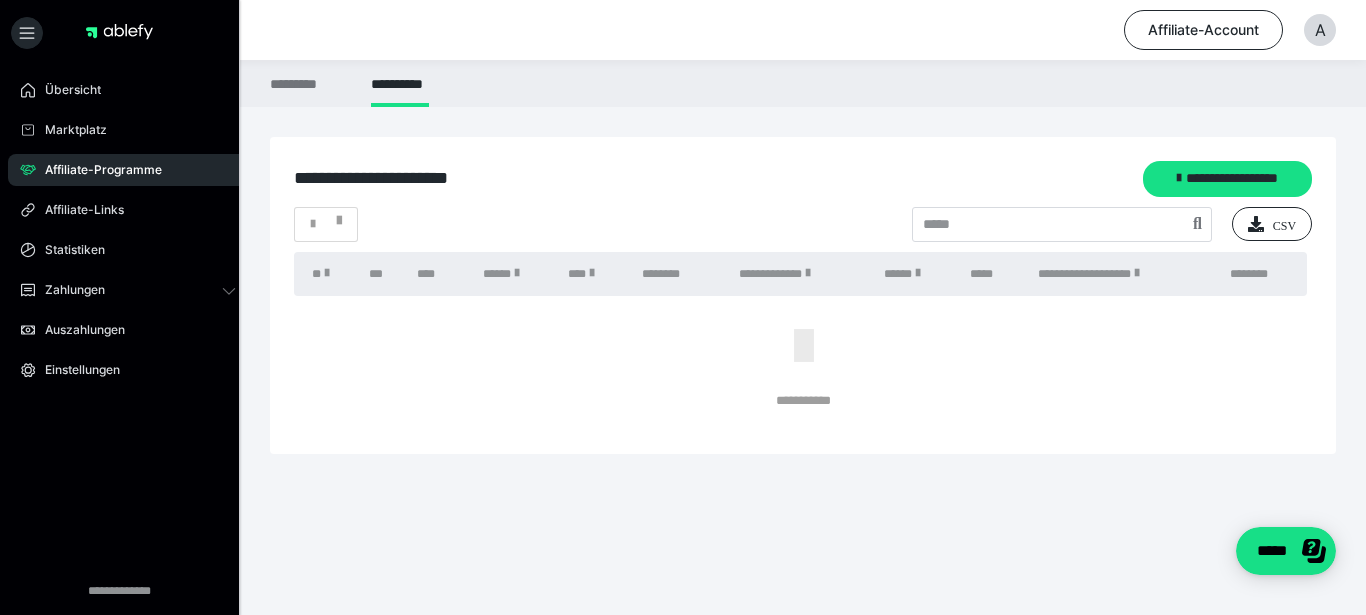 click on "**********" at bounding box center (803, 353) 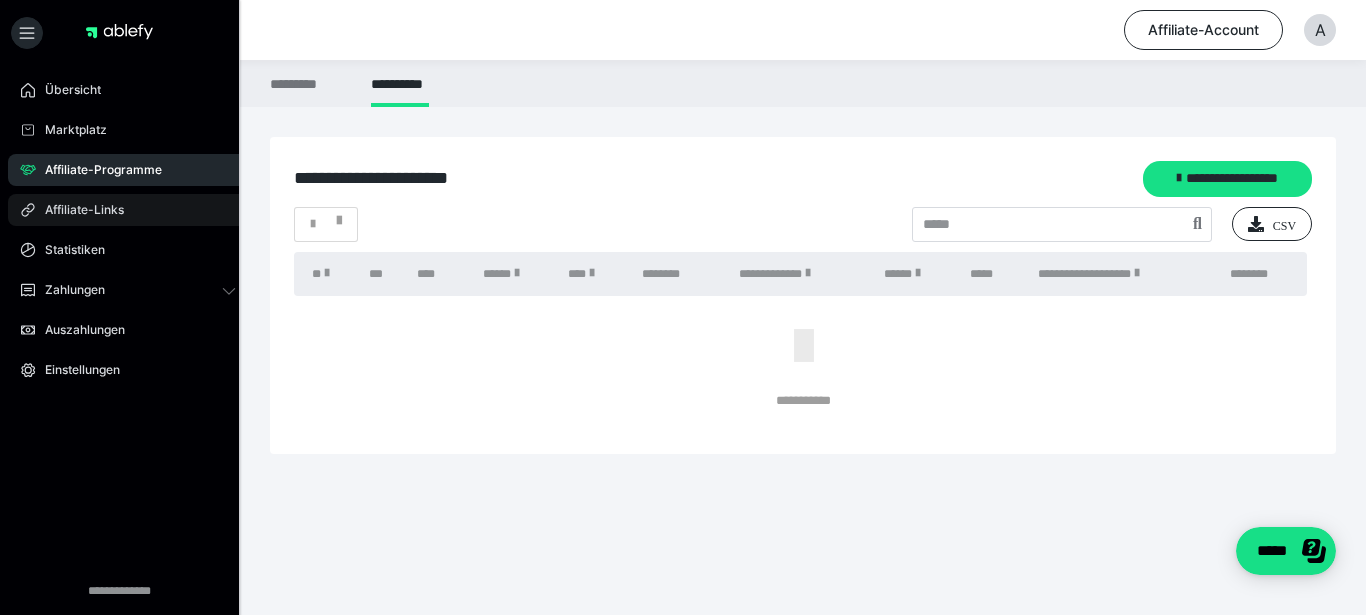 click on "Affiliate-Links" at bounding box center [128, 210] 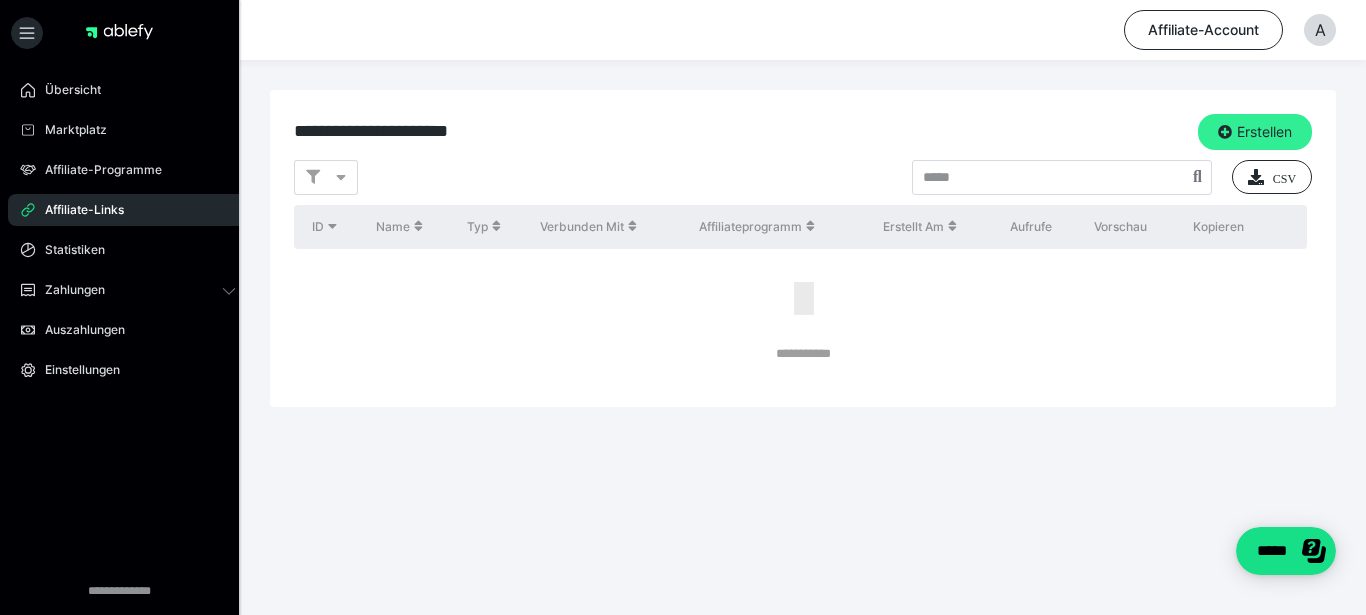 click on "Erstellen" at bounding box center (1255, 132) 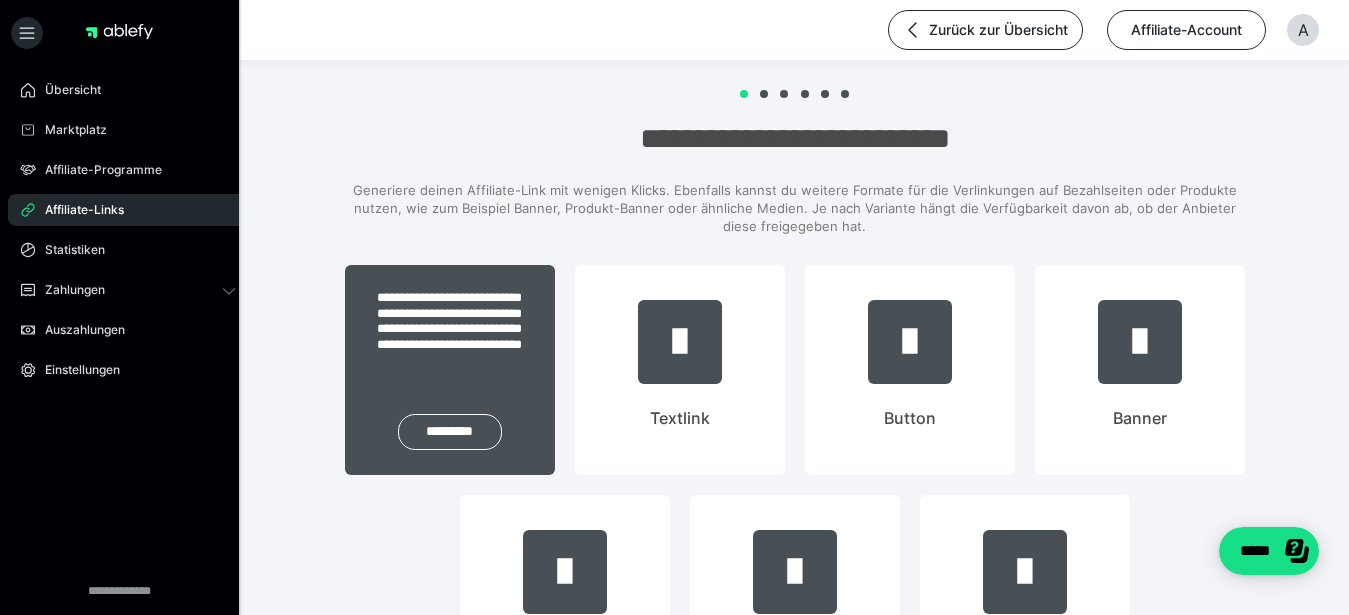 click on "**********" at bounding box center [450, 370] 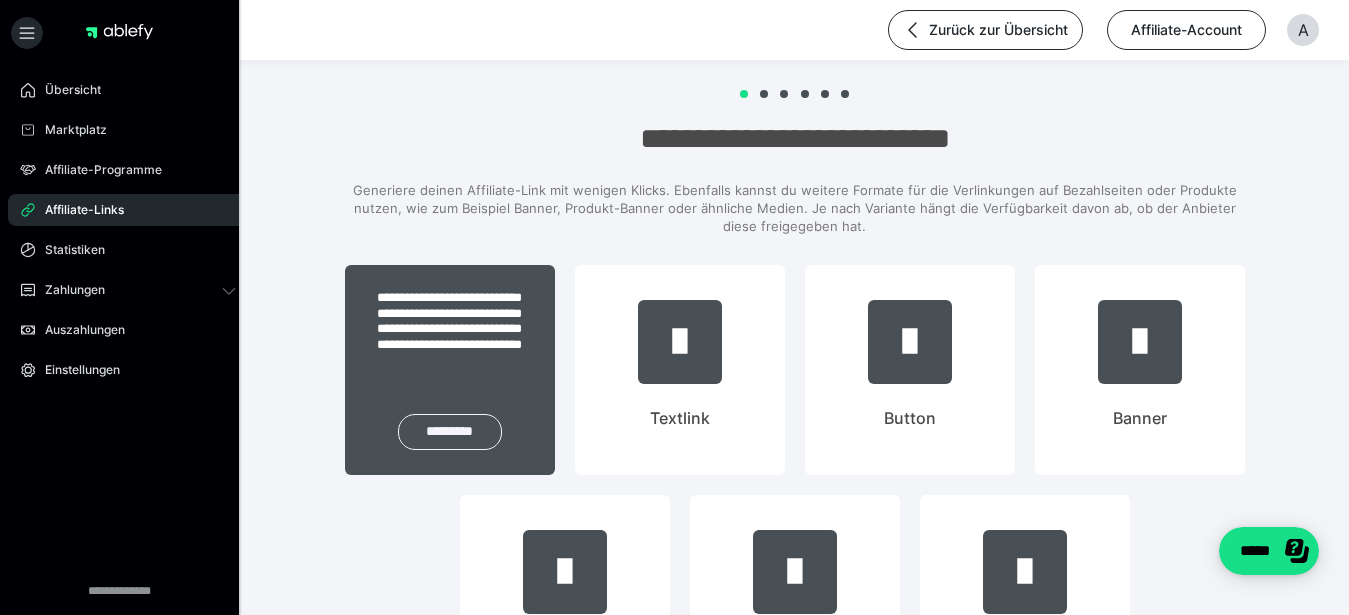 click on "*********" at bounding box center (450, 432) 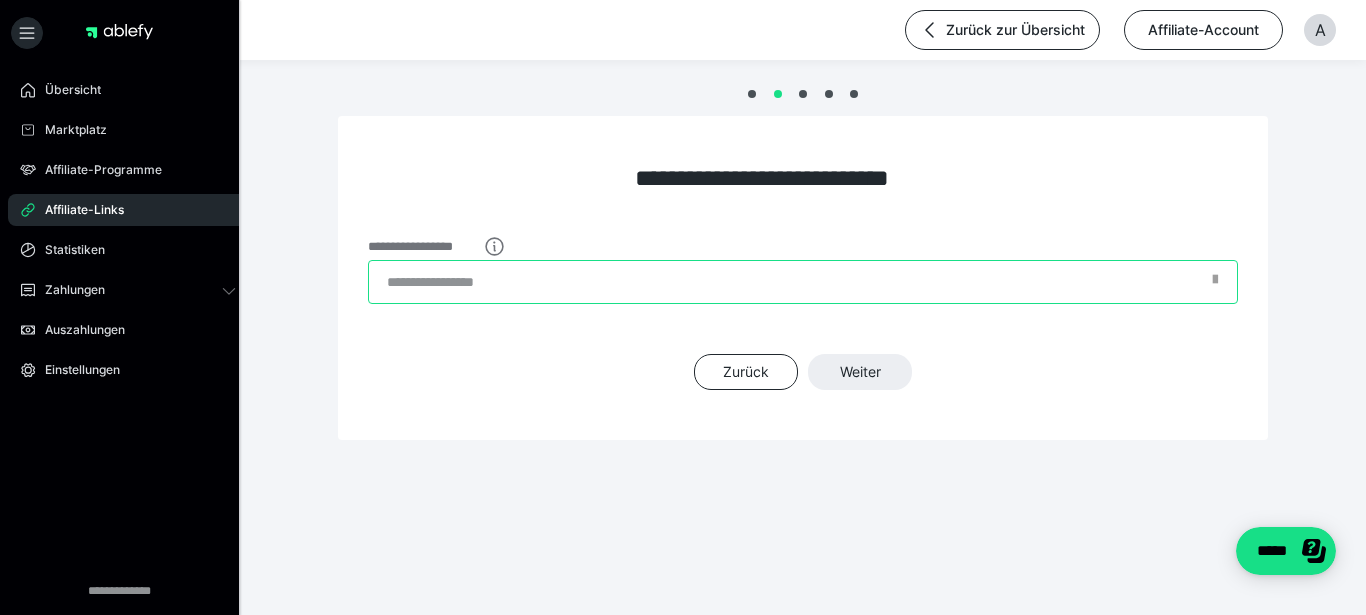 click on "**********" at bounding box center (803, 282) 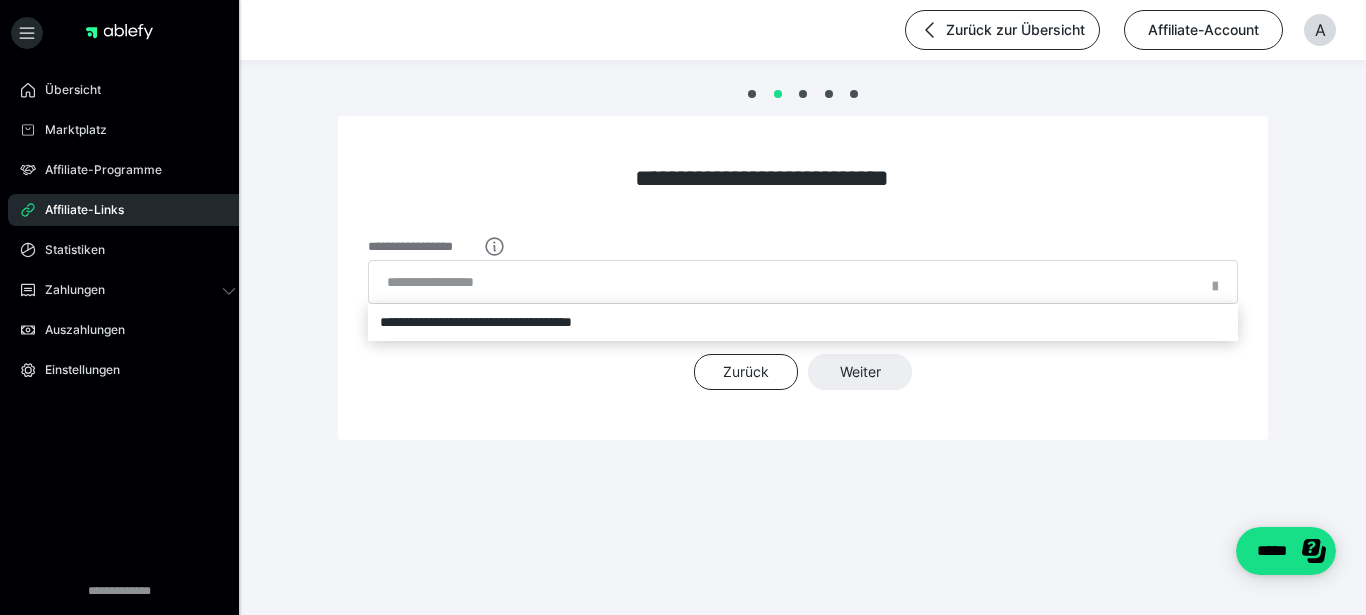 click on "**********" at bounding box center [803, 322] 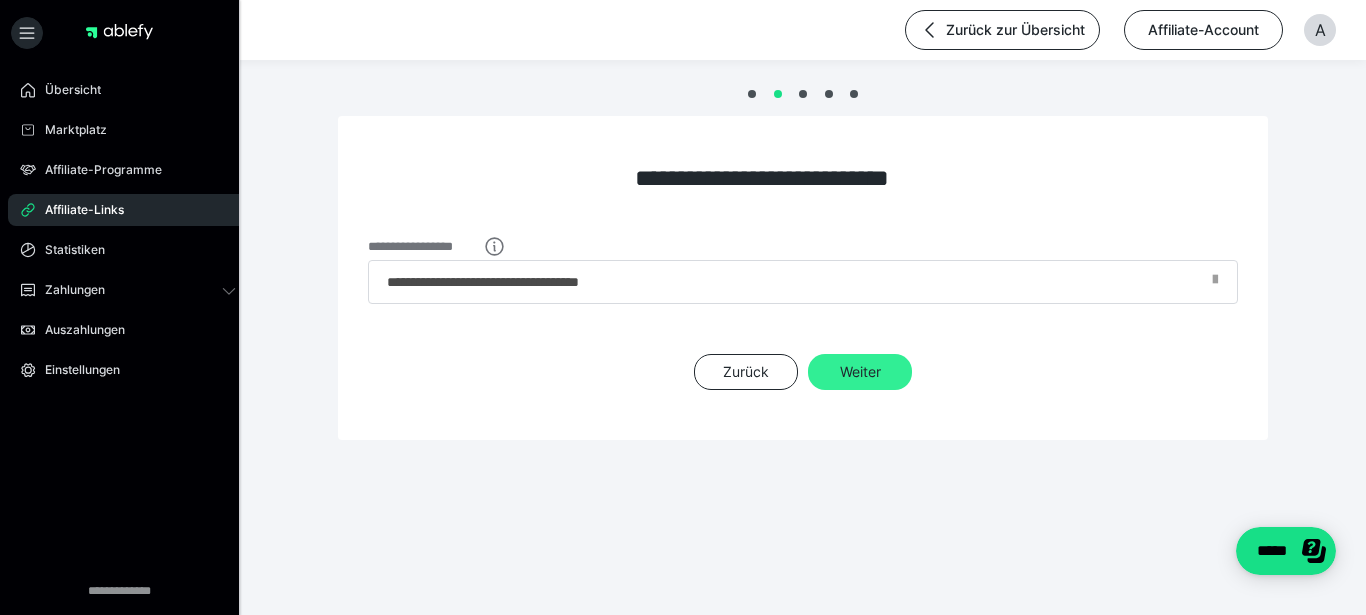 click on "Weiter" at bounding box center (860, 372) 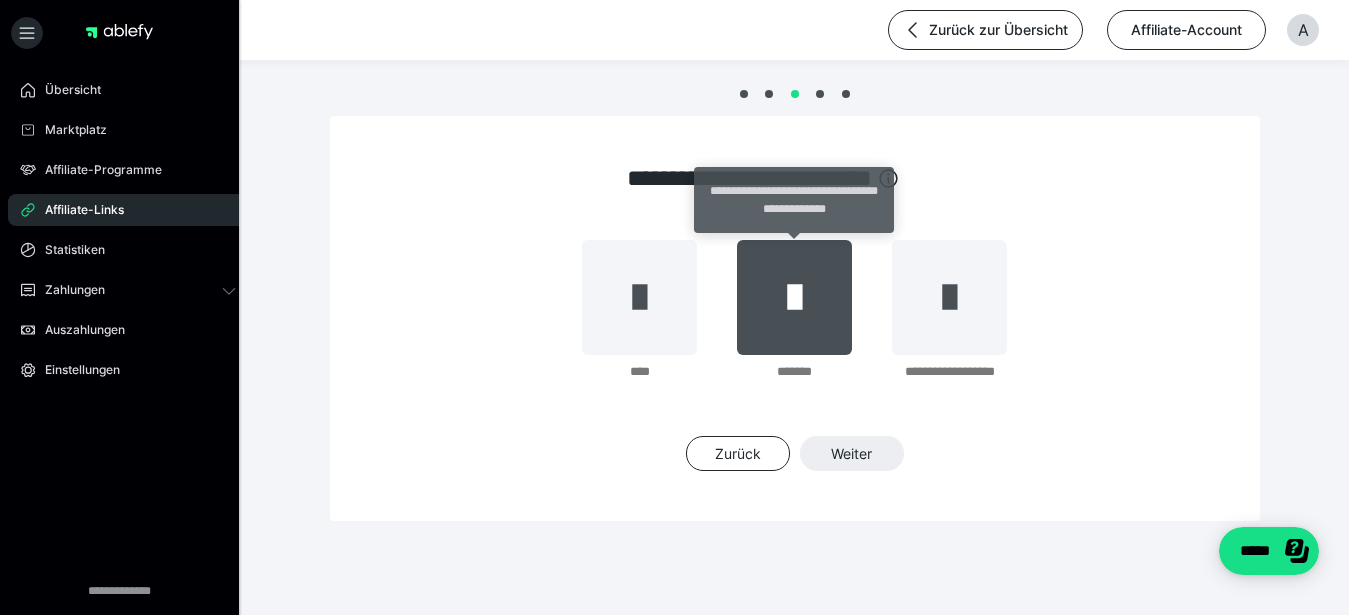 click at bounding box center [794, 297] 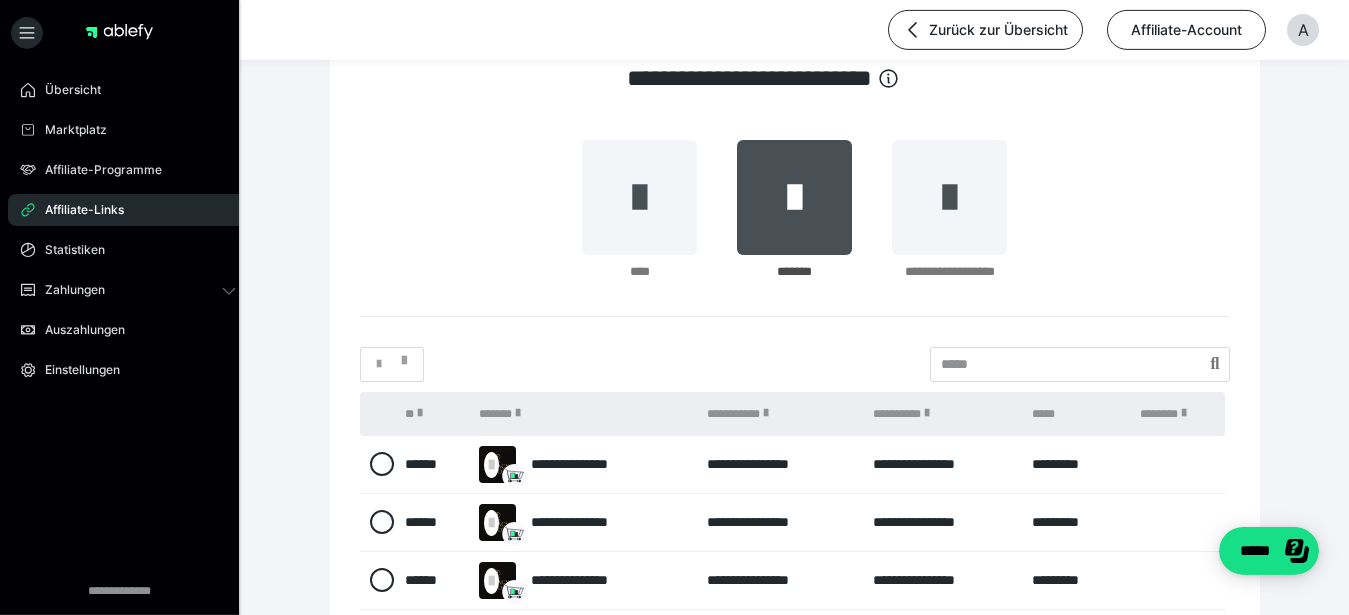 scroll, scrollTop: 388, scrollLeft: 0, axis: vertical 